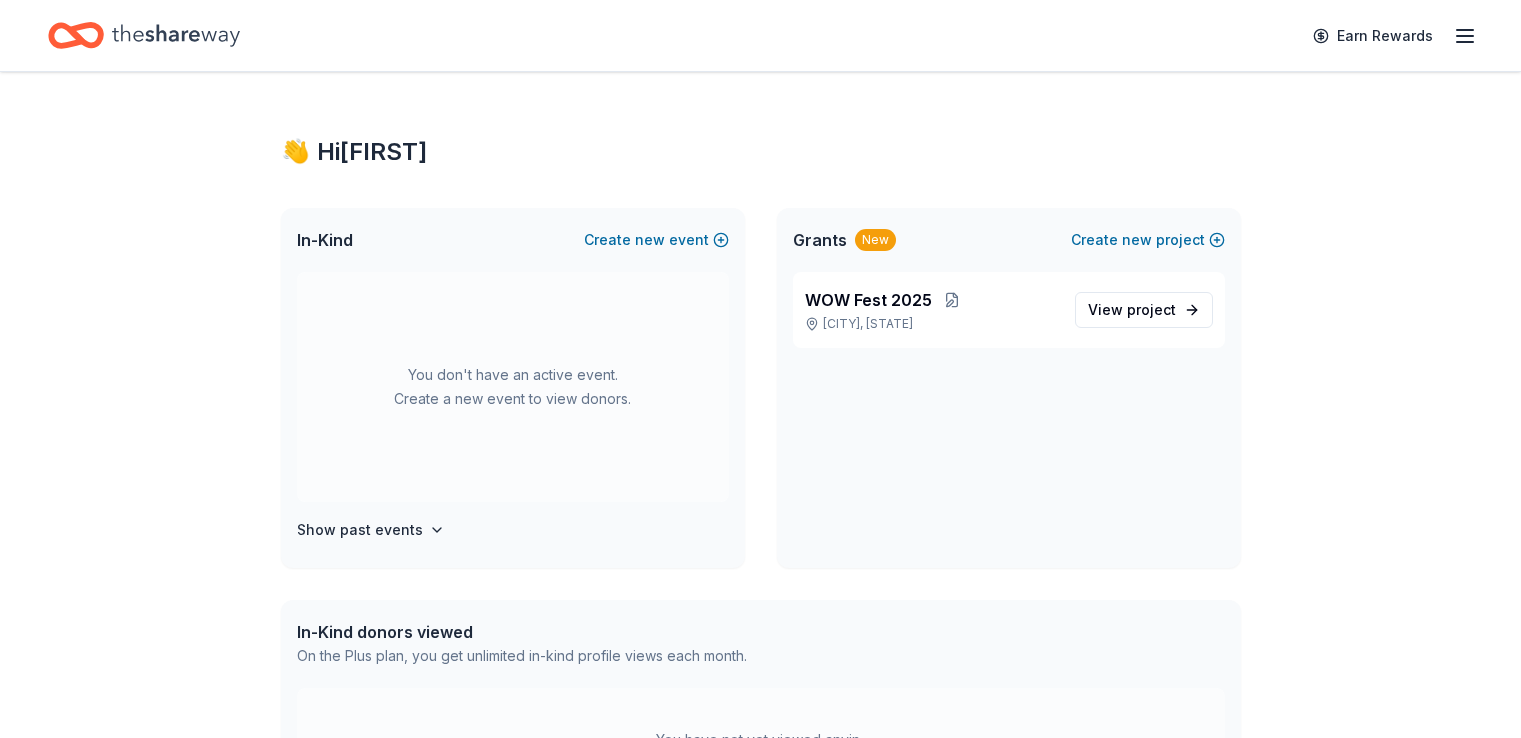 scroll, scrollTop: 0, scrollLeft: 0, axis: both 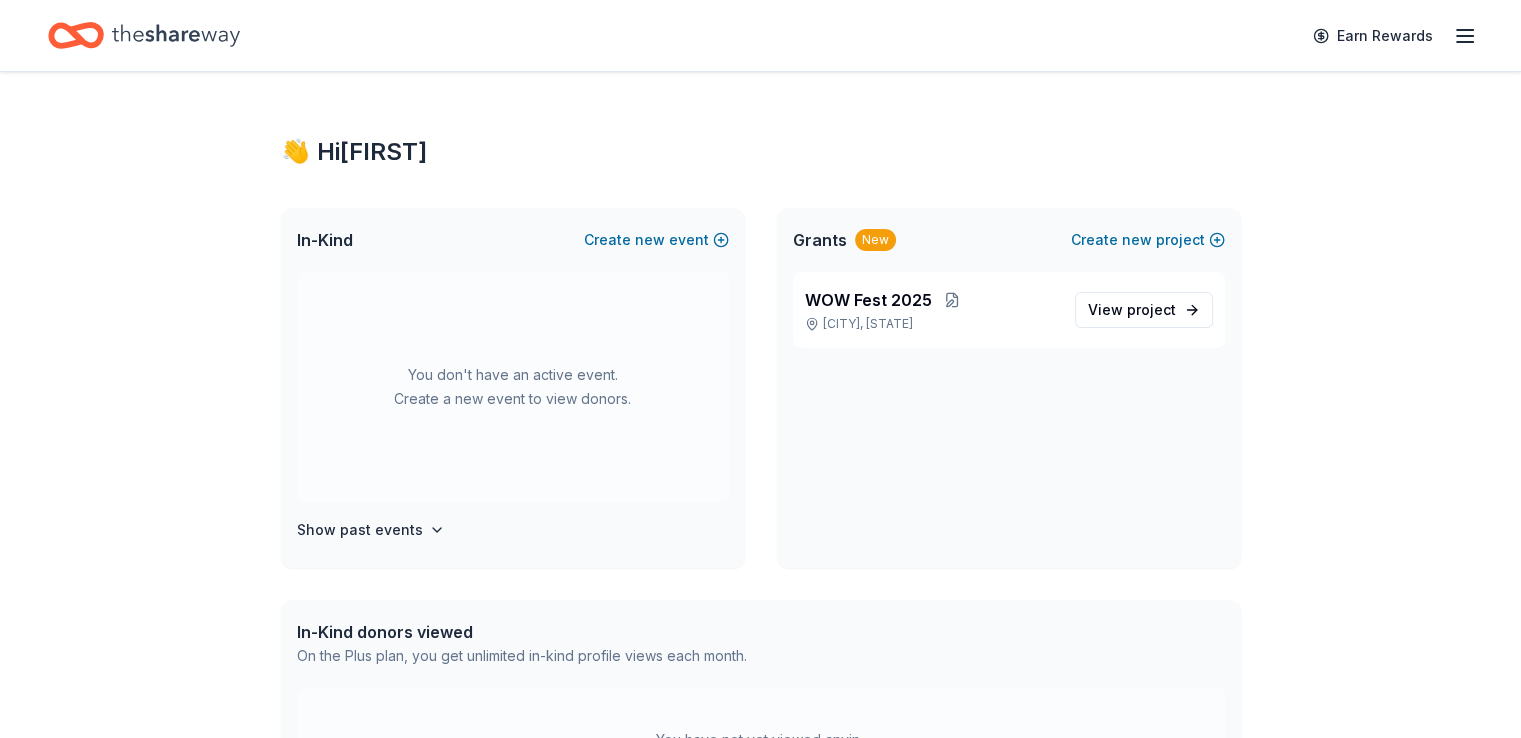 click 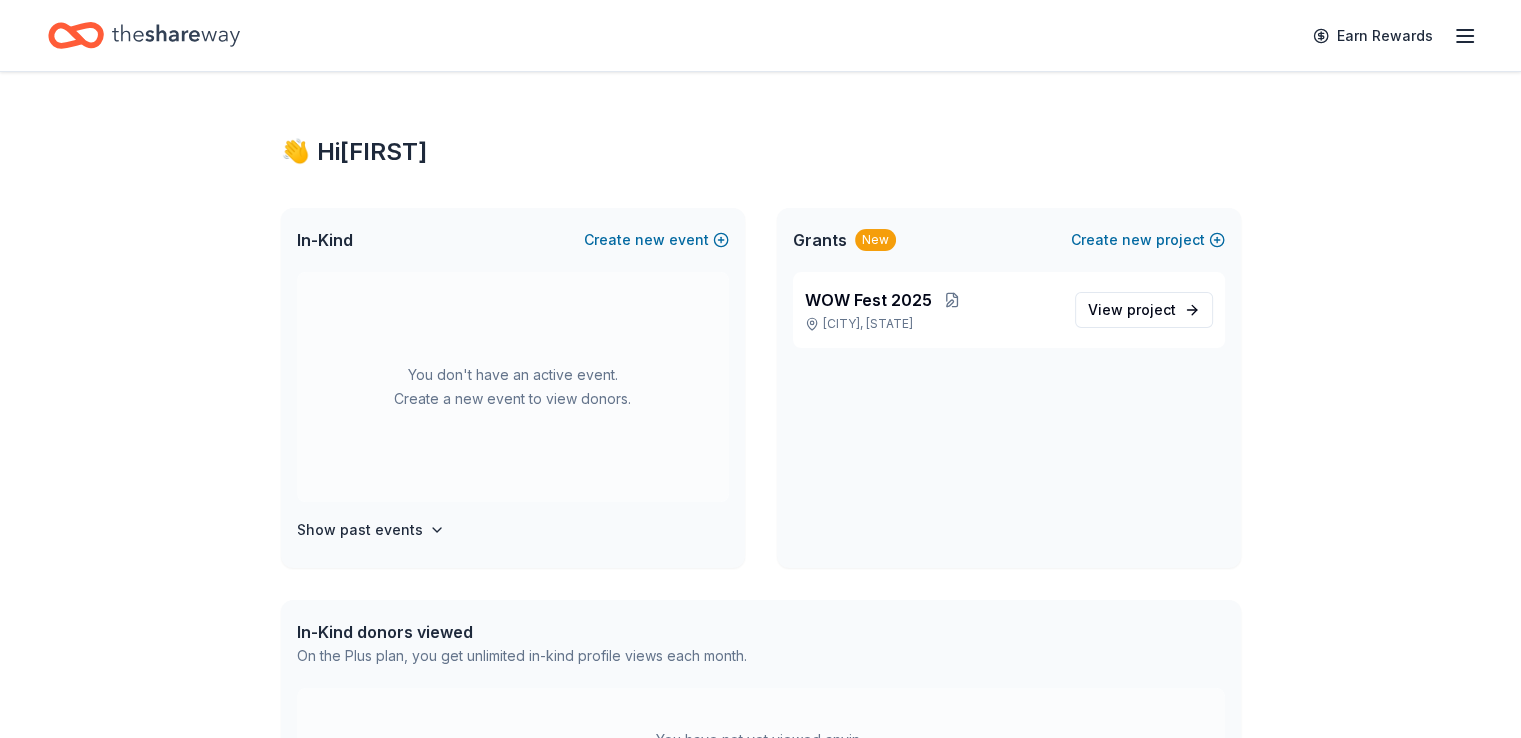 click on "Grants" at bounding box center (820, 240) 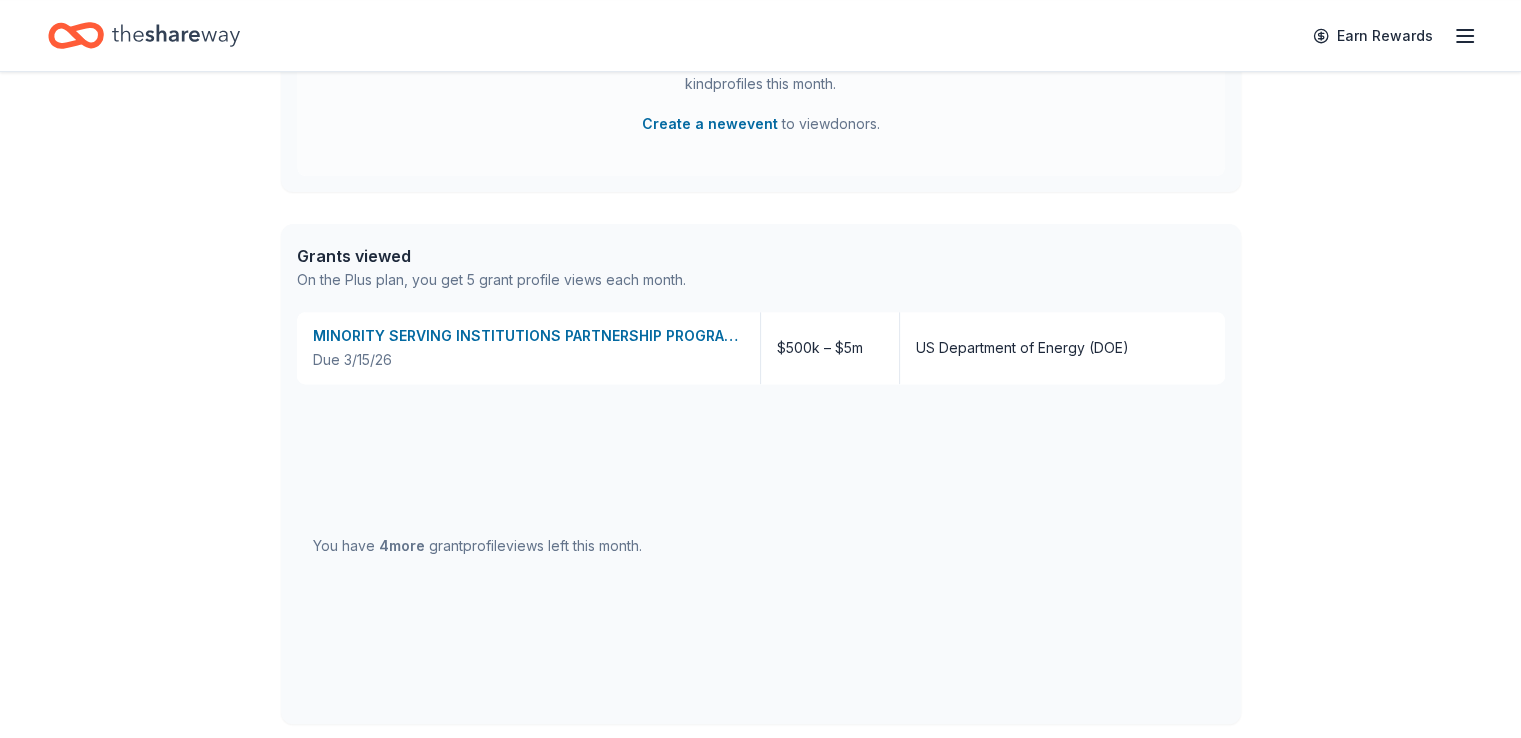 scroll, scrollTop: 675, scrollLeft: 0, axis: vertical 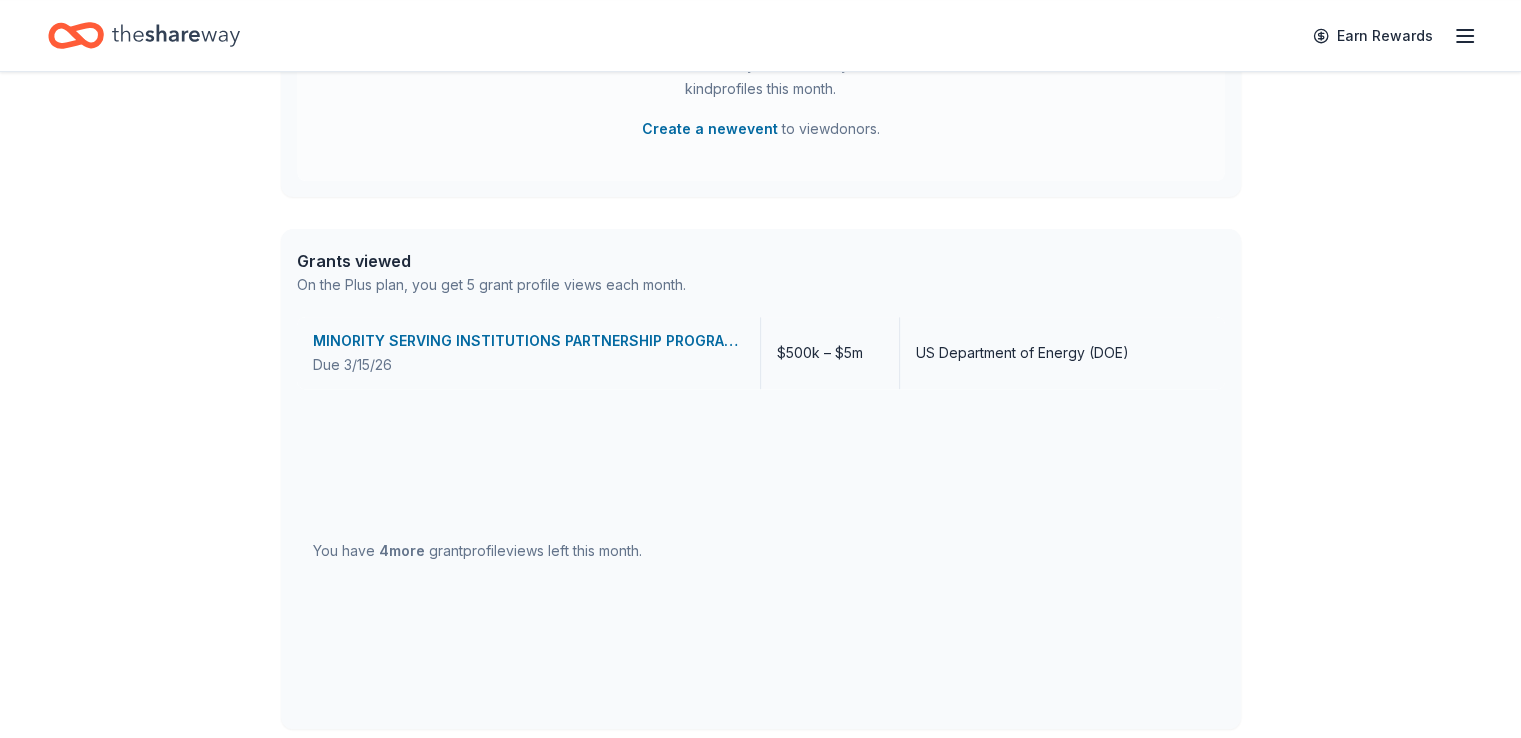 click on "MINORITY SERVING INSTITUTIONS PARTNERSHIP PROGRAM (MSIPP) CONSORTIA GRANT PROGRAM (CGP)" at bounding box center [528, 341] 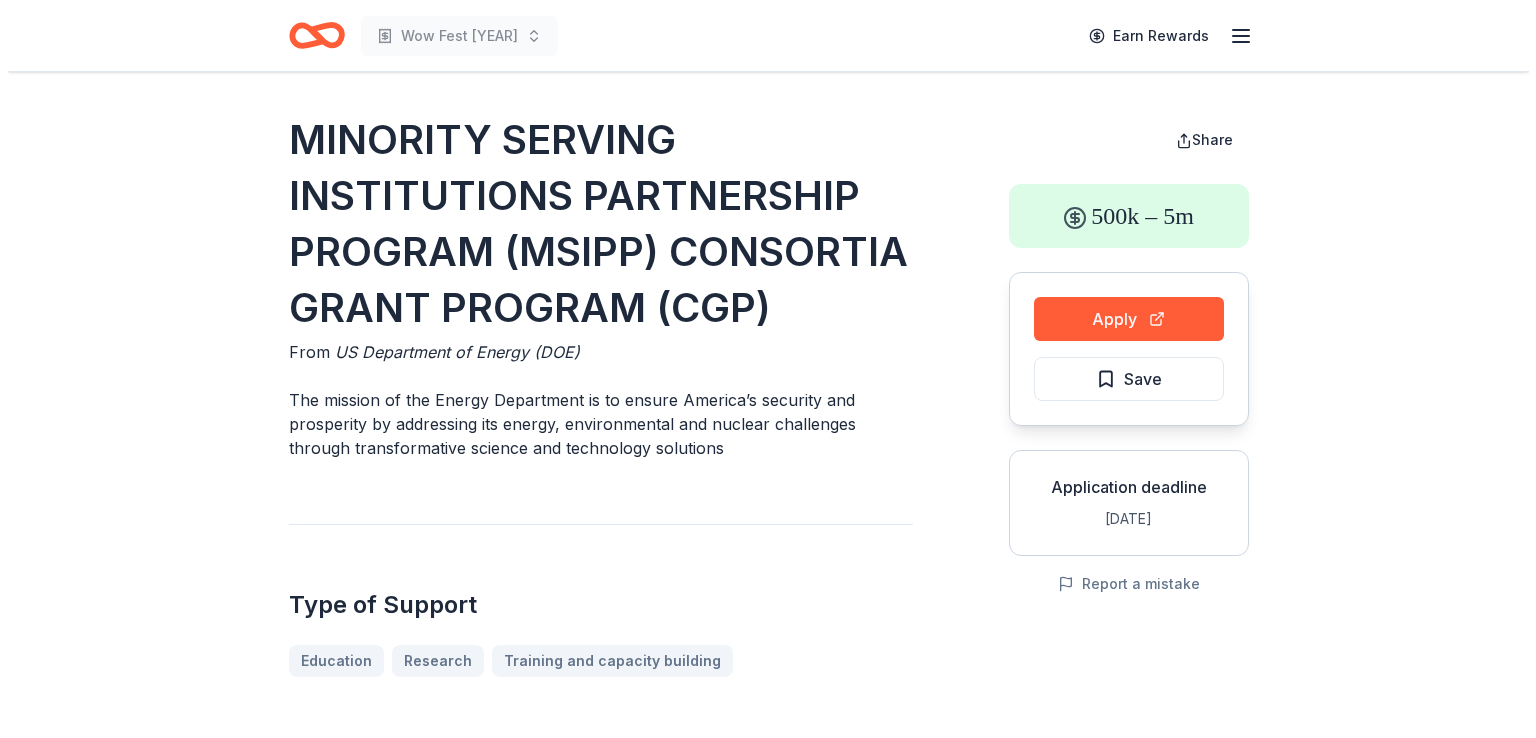 scroll, scrollTop: 0, scrollLeft: 0, axis: both 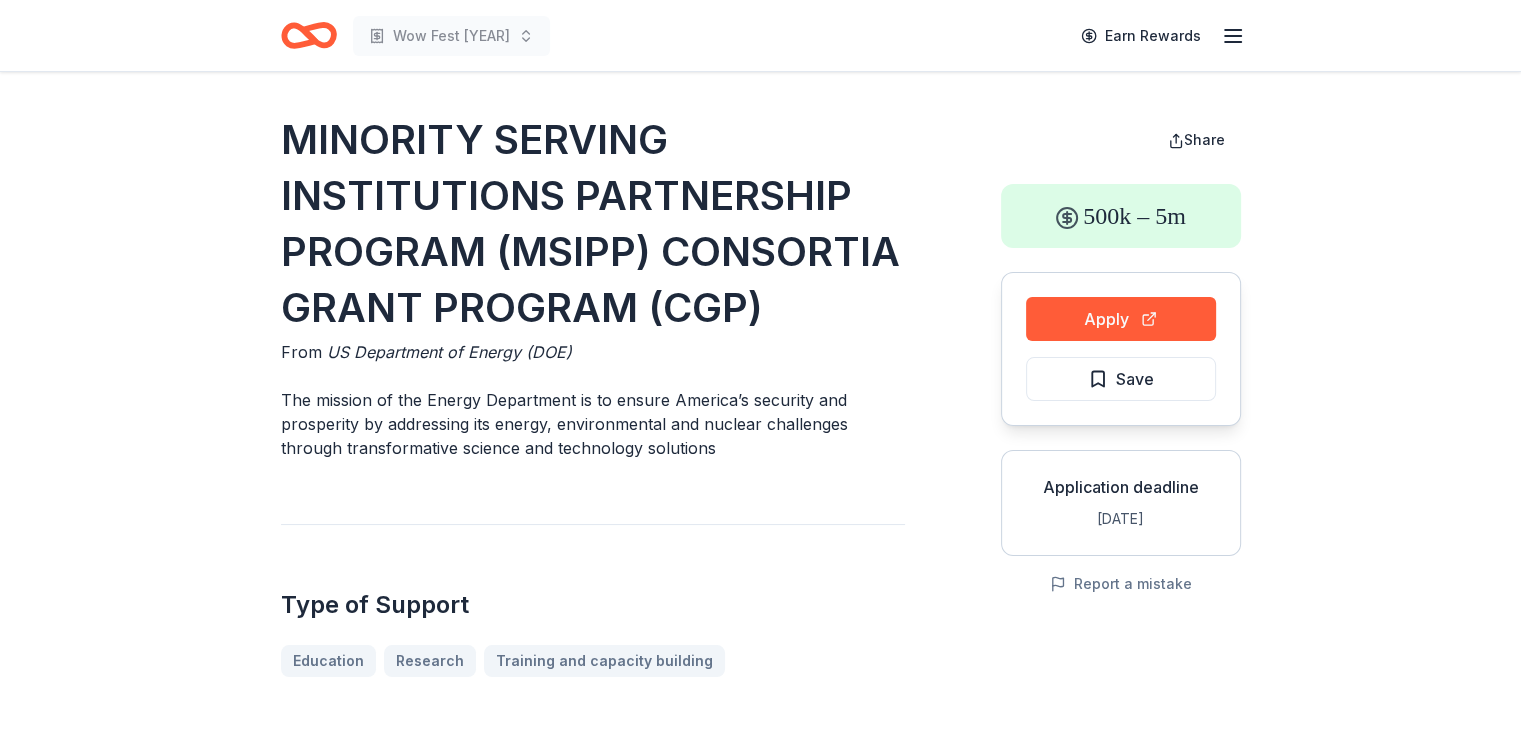 click 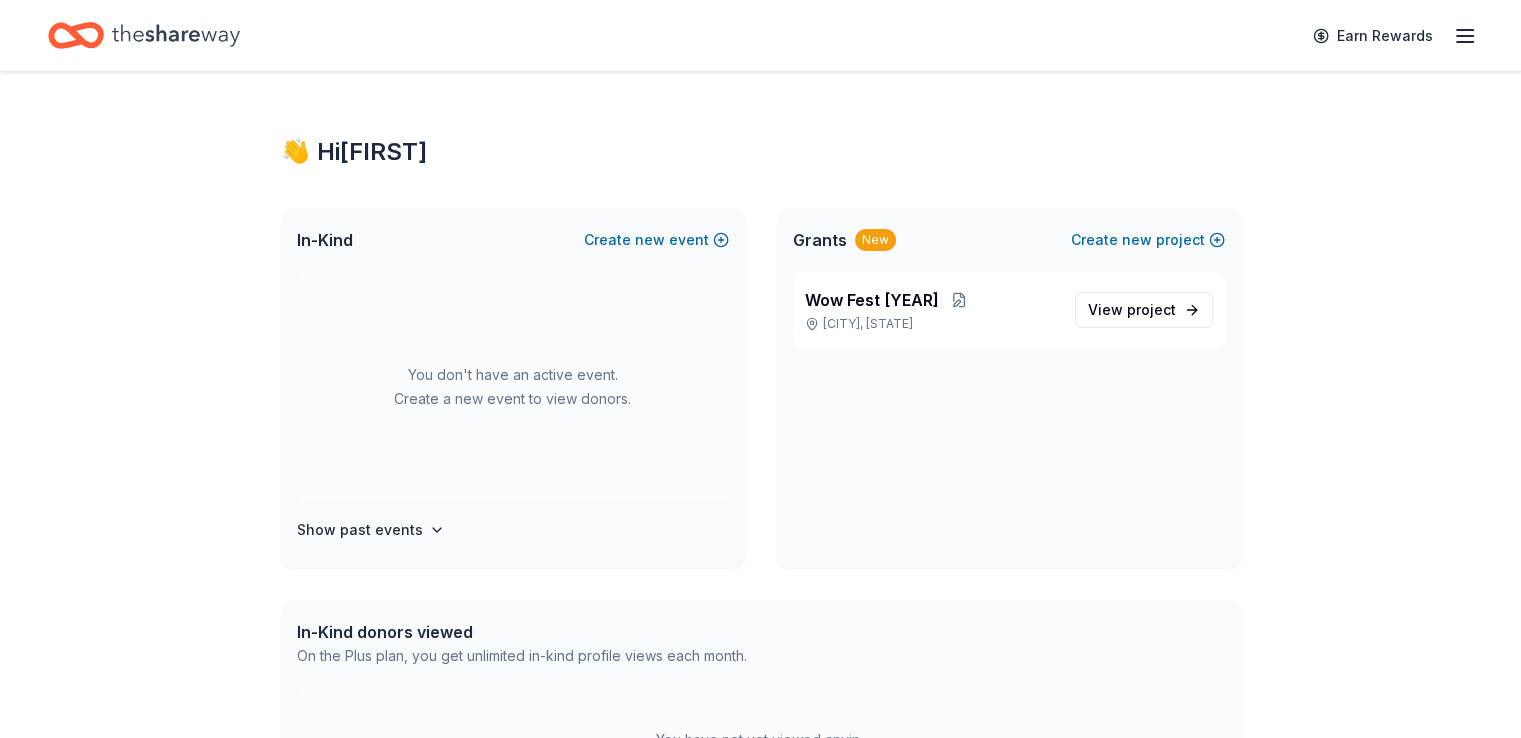 click on "Earn Rewards" at bounding box center (760, 35) 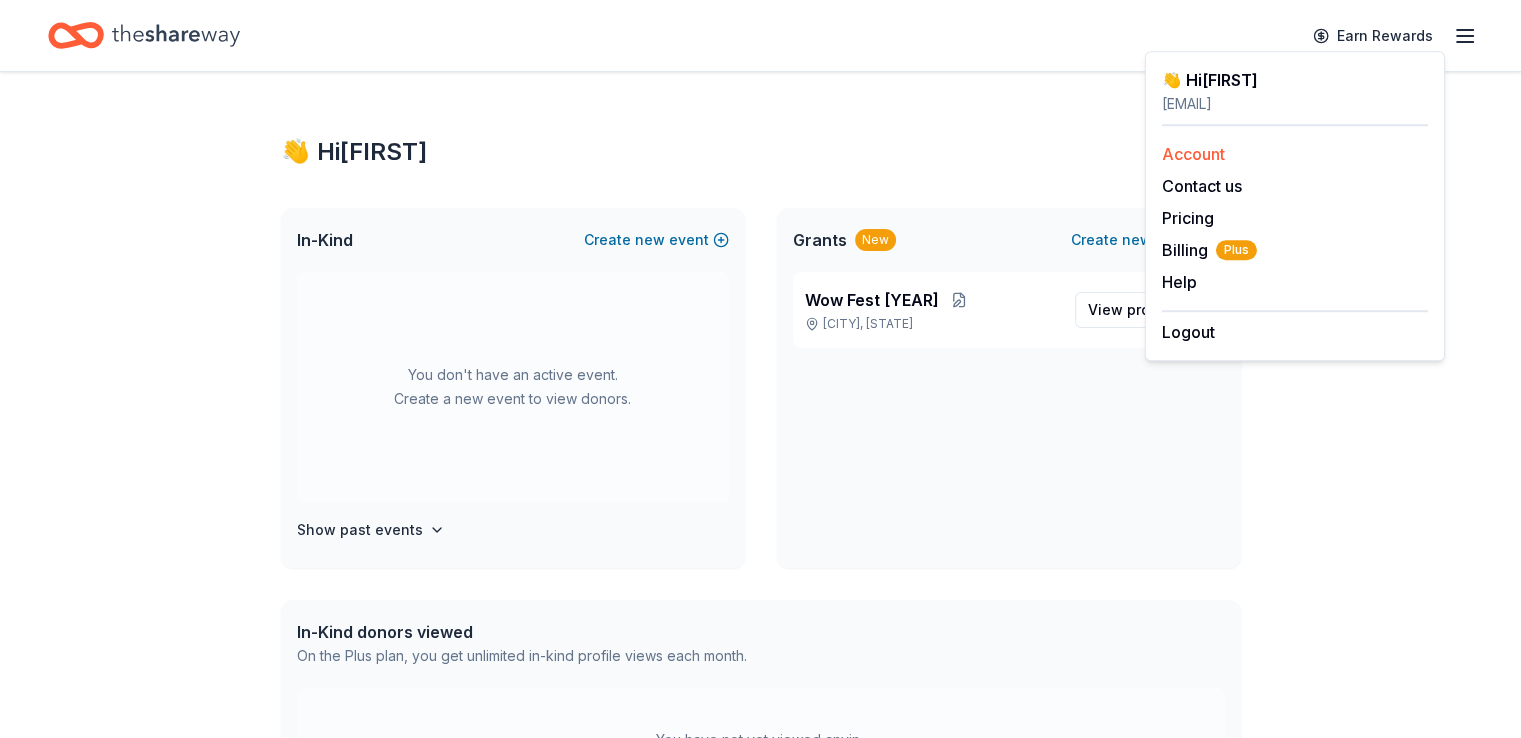 click on "Account" at bounding box center [1193, 154] 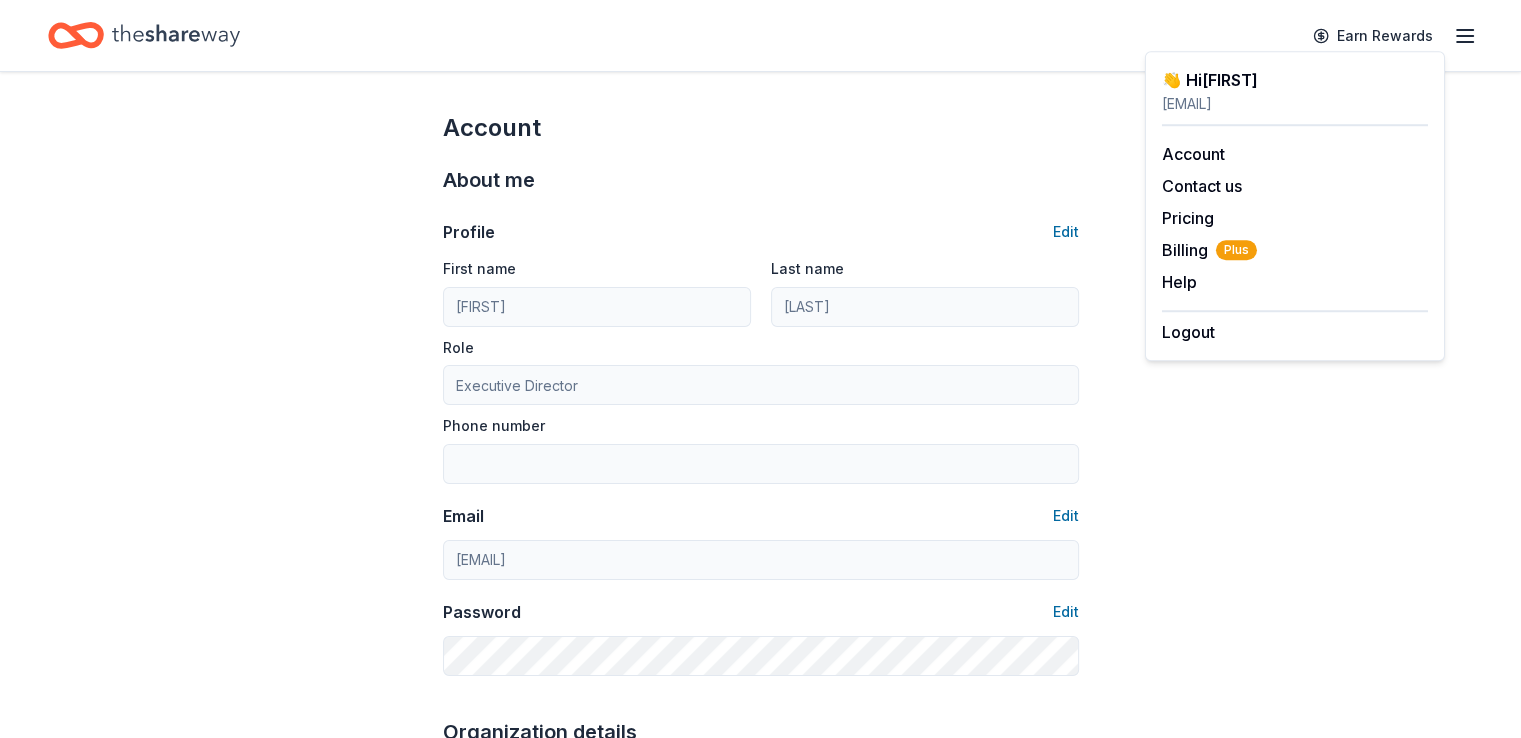 click 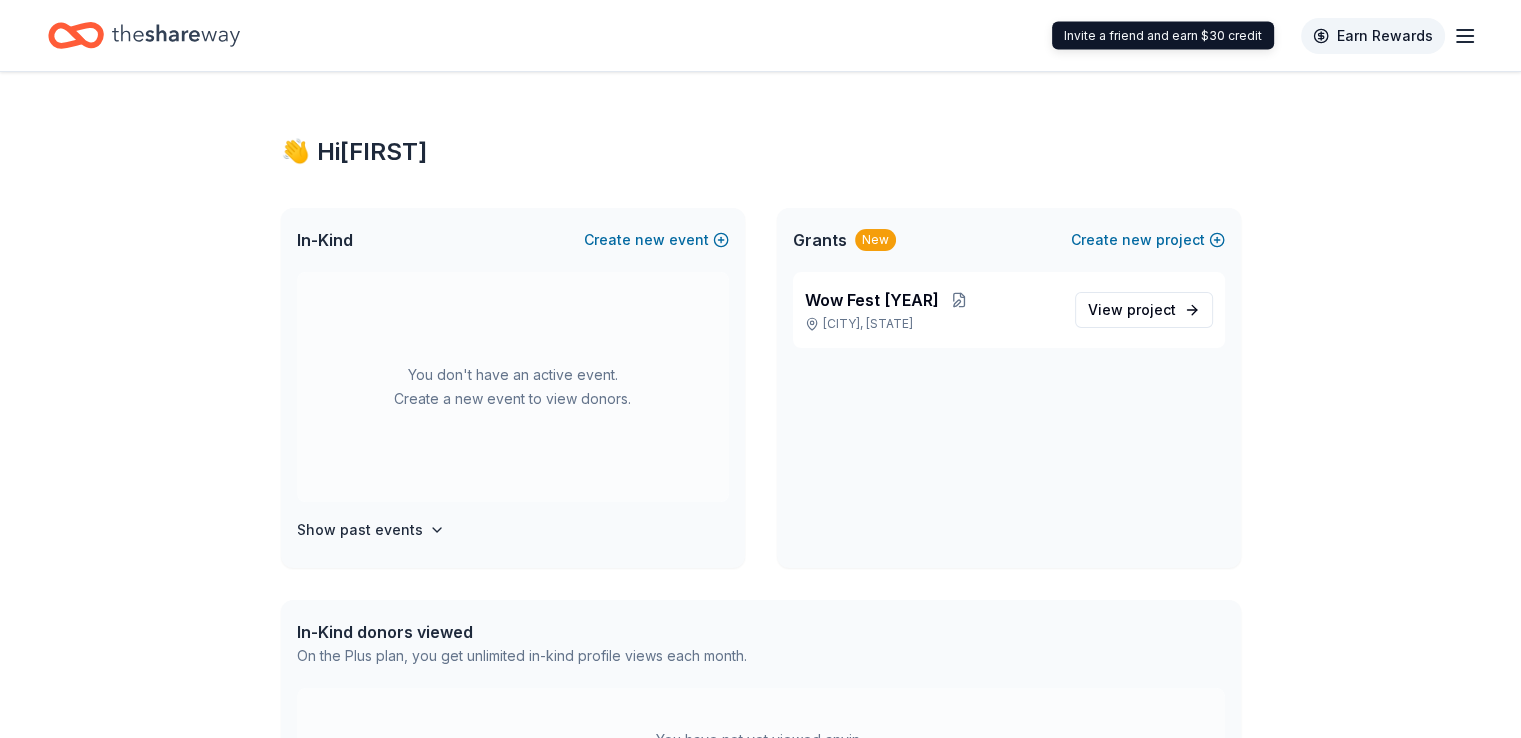 click on "Earn Rewards" at bounding box center (1373, 36) 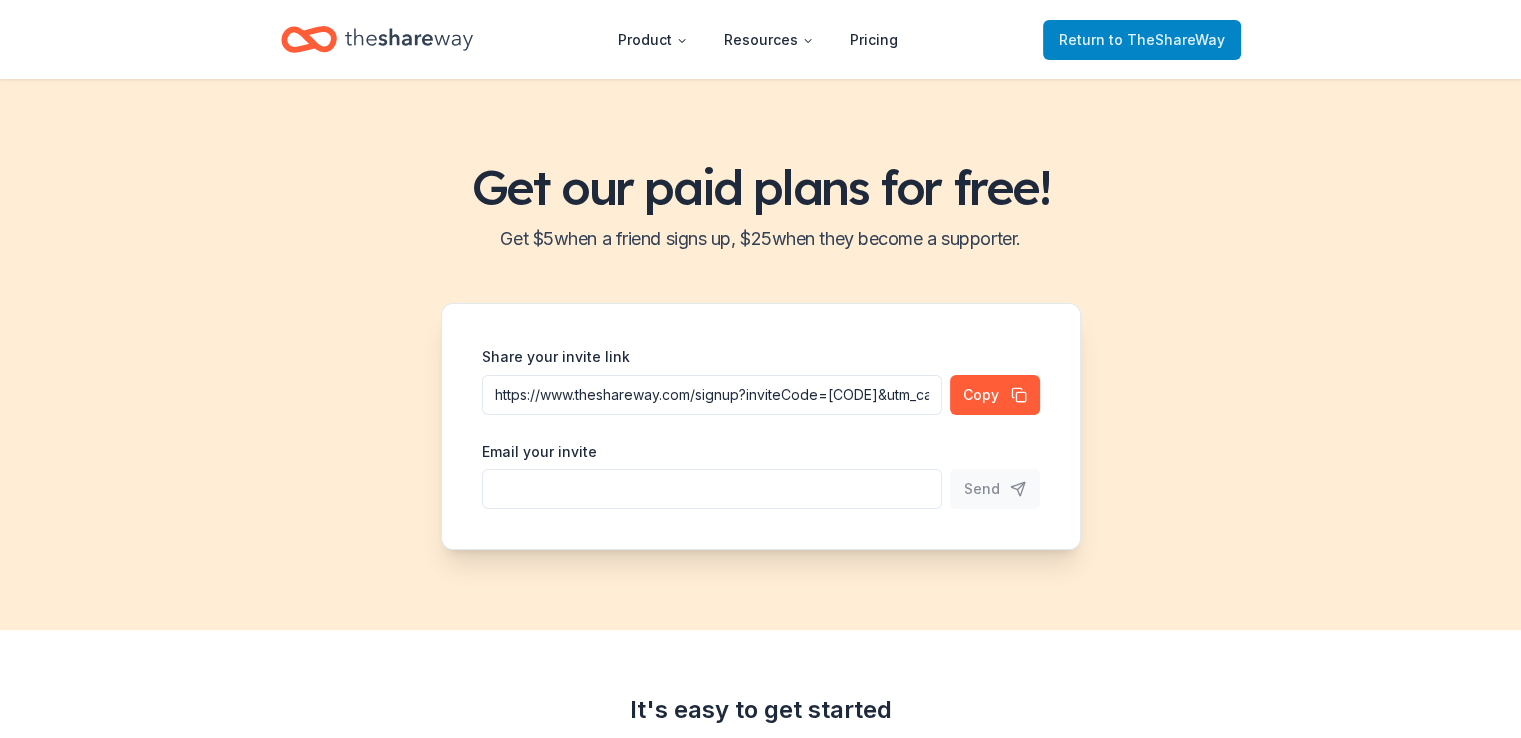 click on "to TheShareWay" at bounding box center [1167, 39] 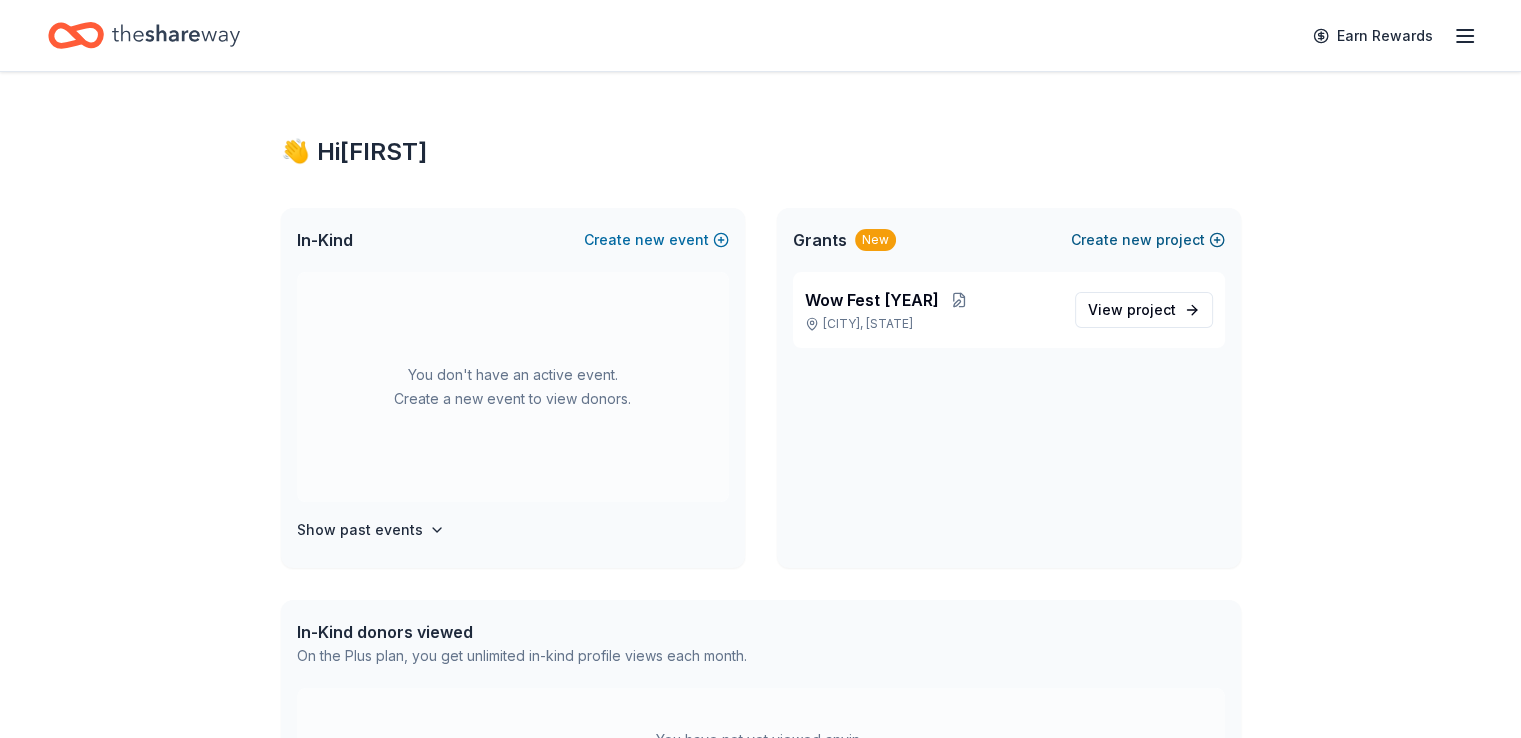 click on "Create  new  project" at bounding box center [1148, 240] 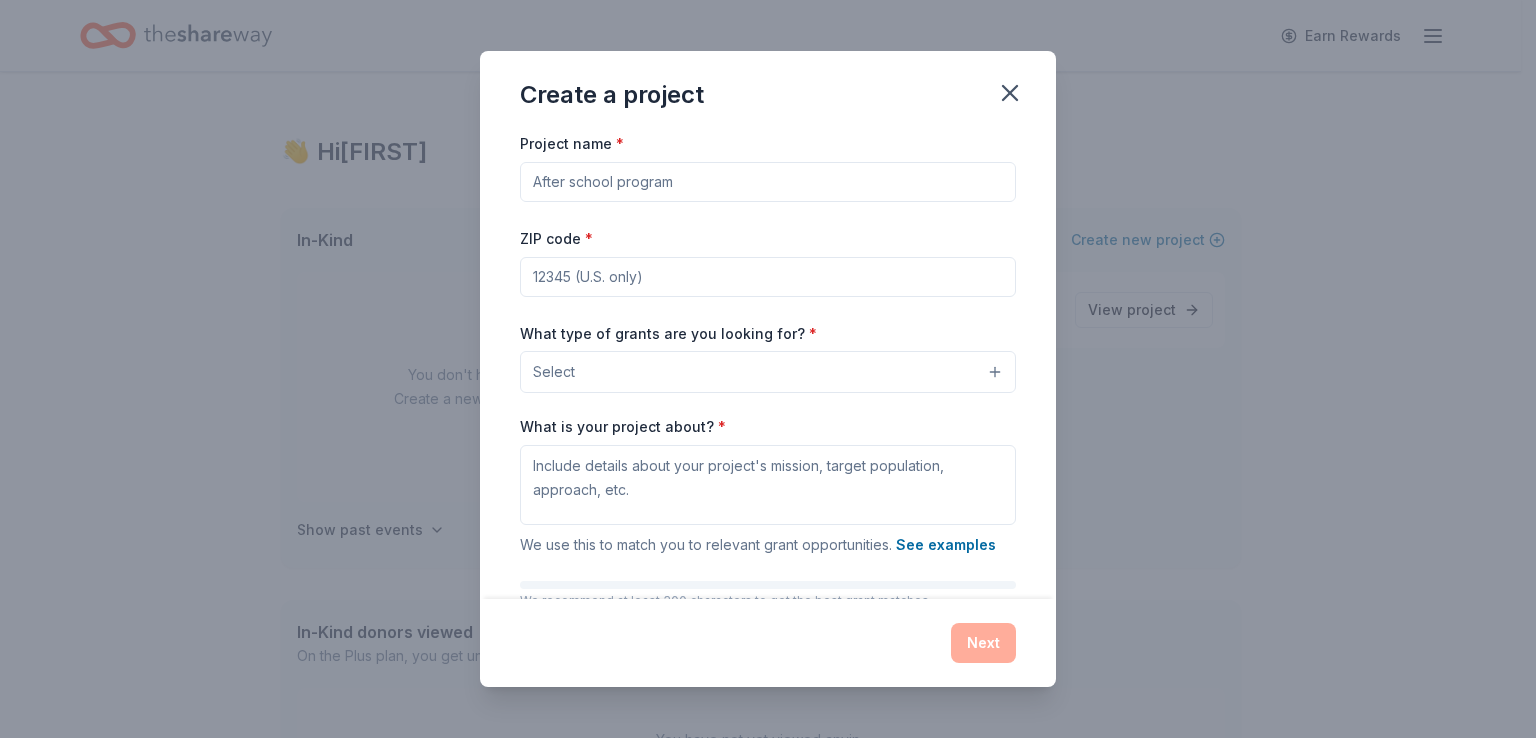 click on "Project name *" at bounding box center (768, 182) 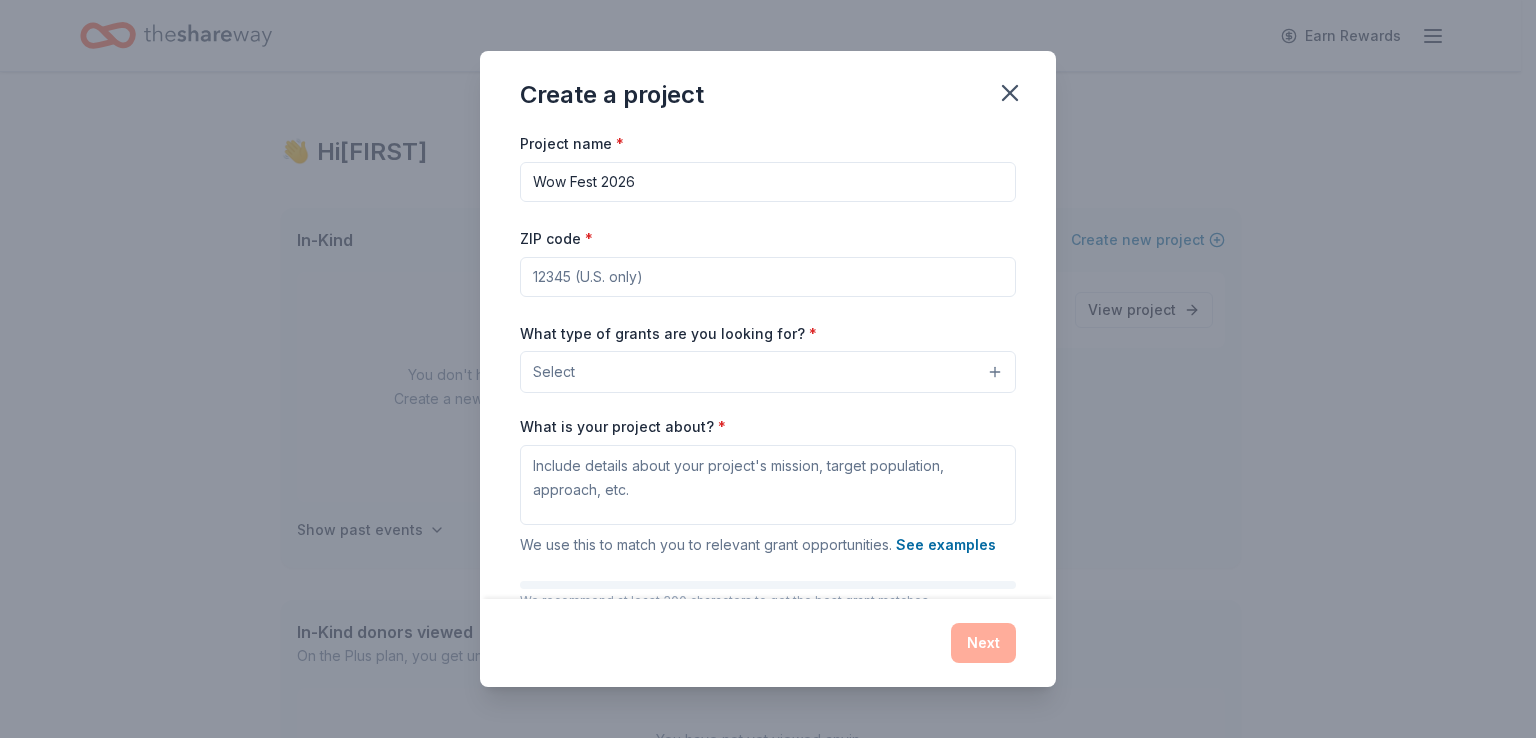 type on "Wow Fest 2026" 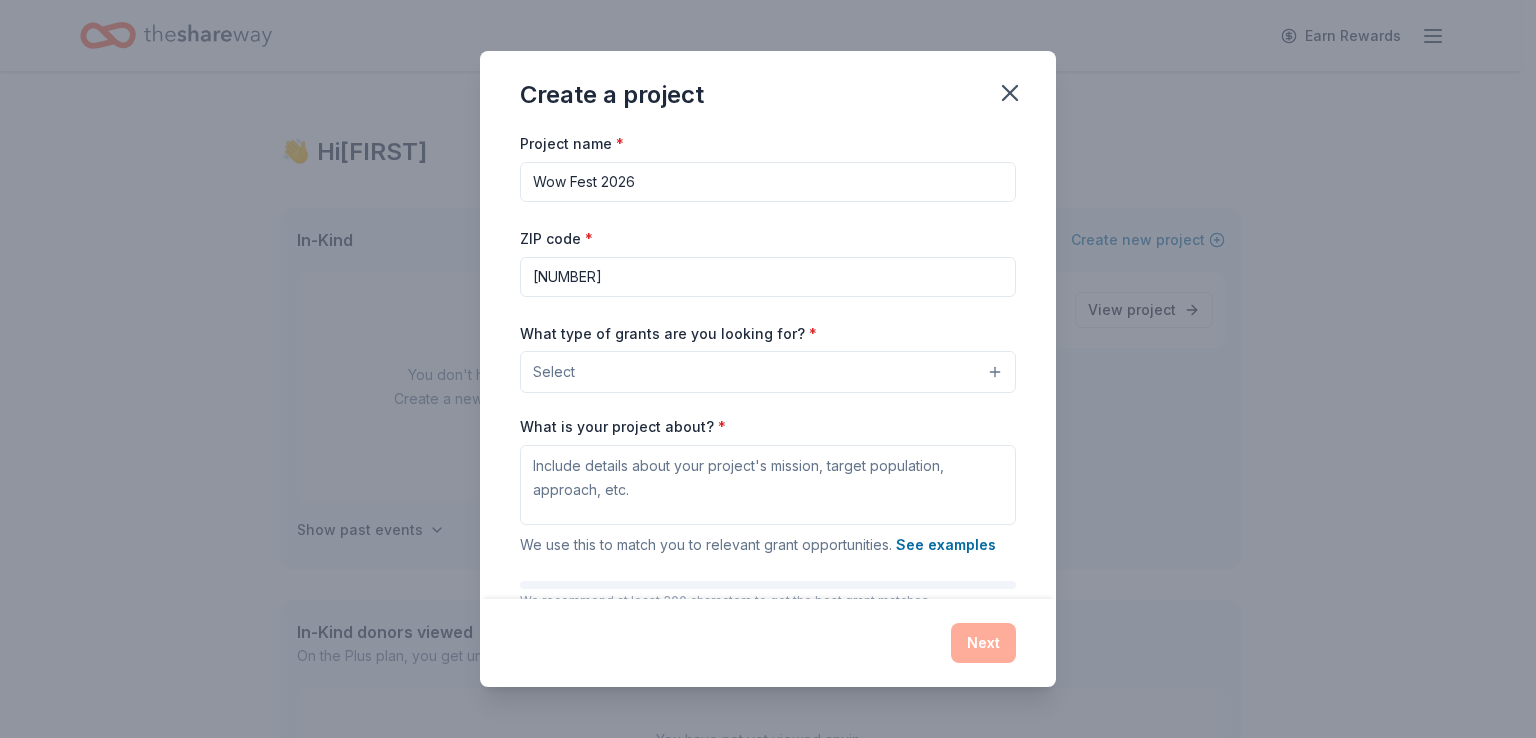 type on "[NUMBER]" 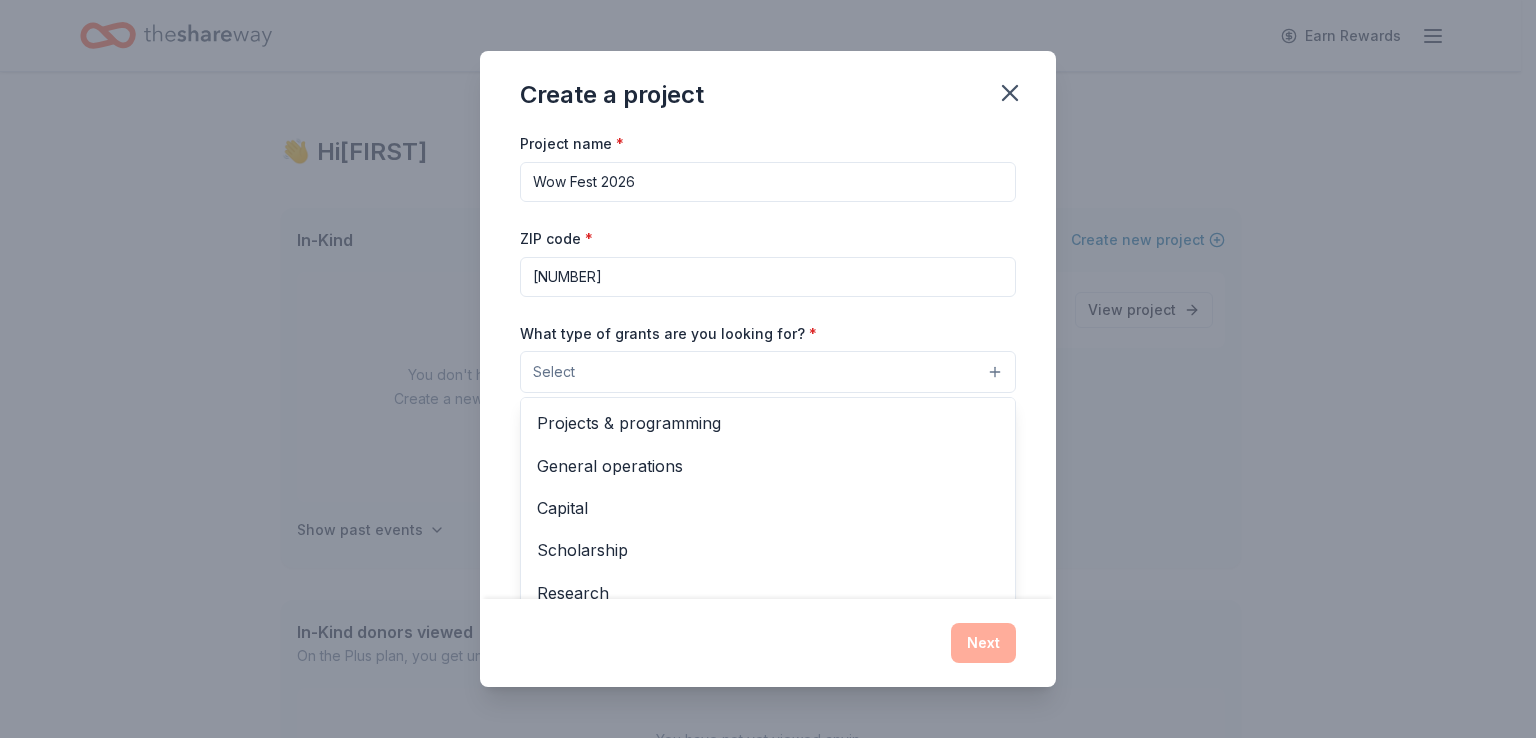 click on "Select" at bounding box center [768, 372] 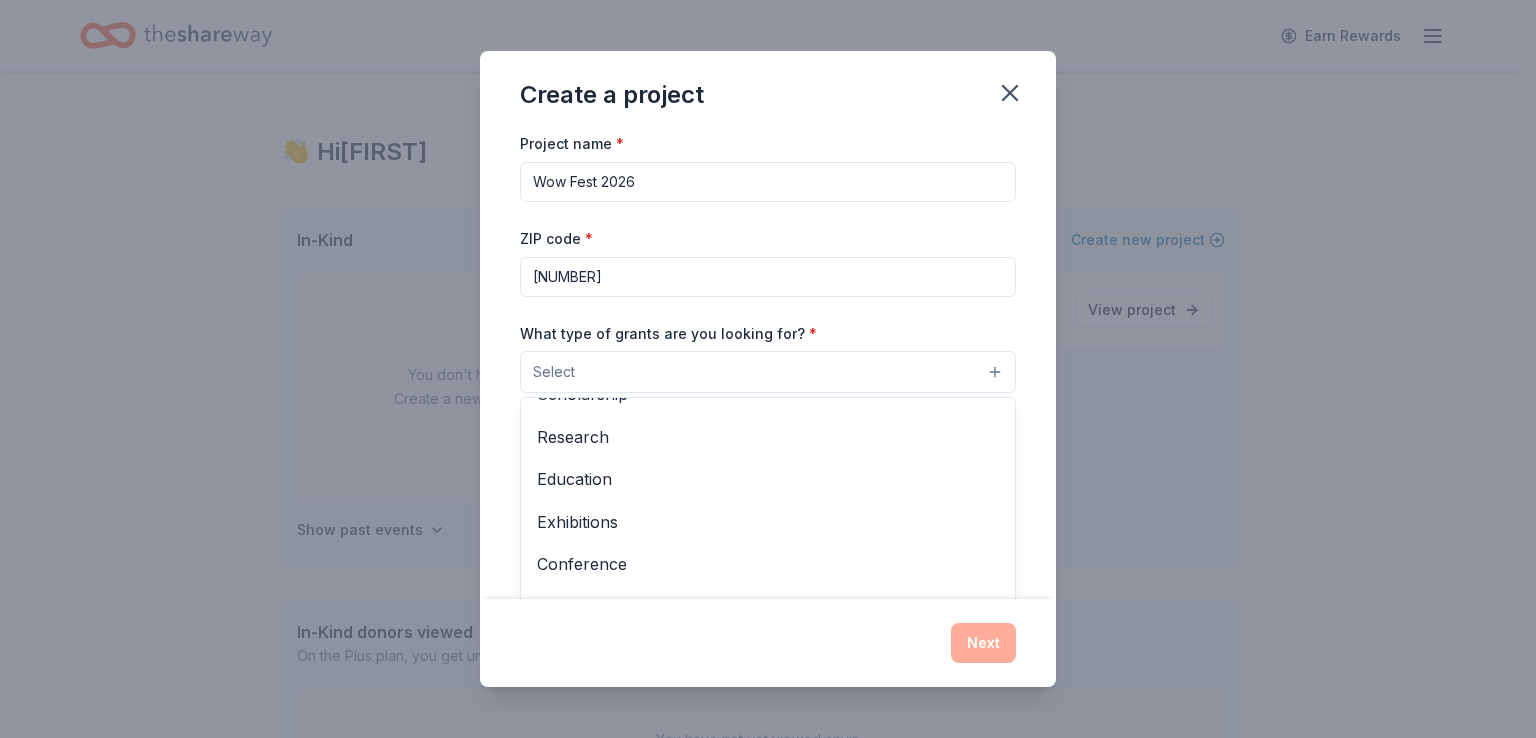 scroll, scrollTop: 236, scrollLeft: 0, axis: vertical 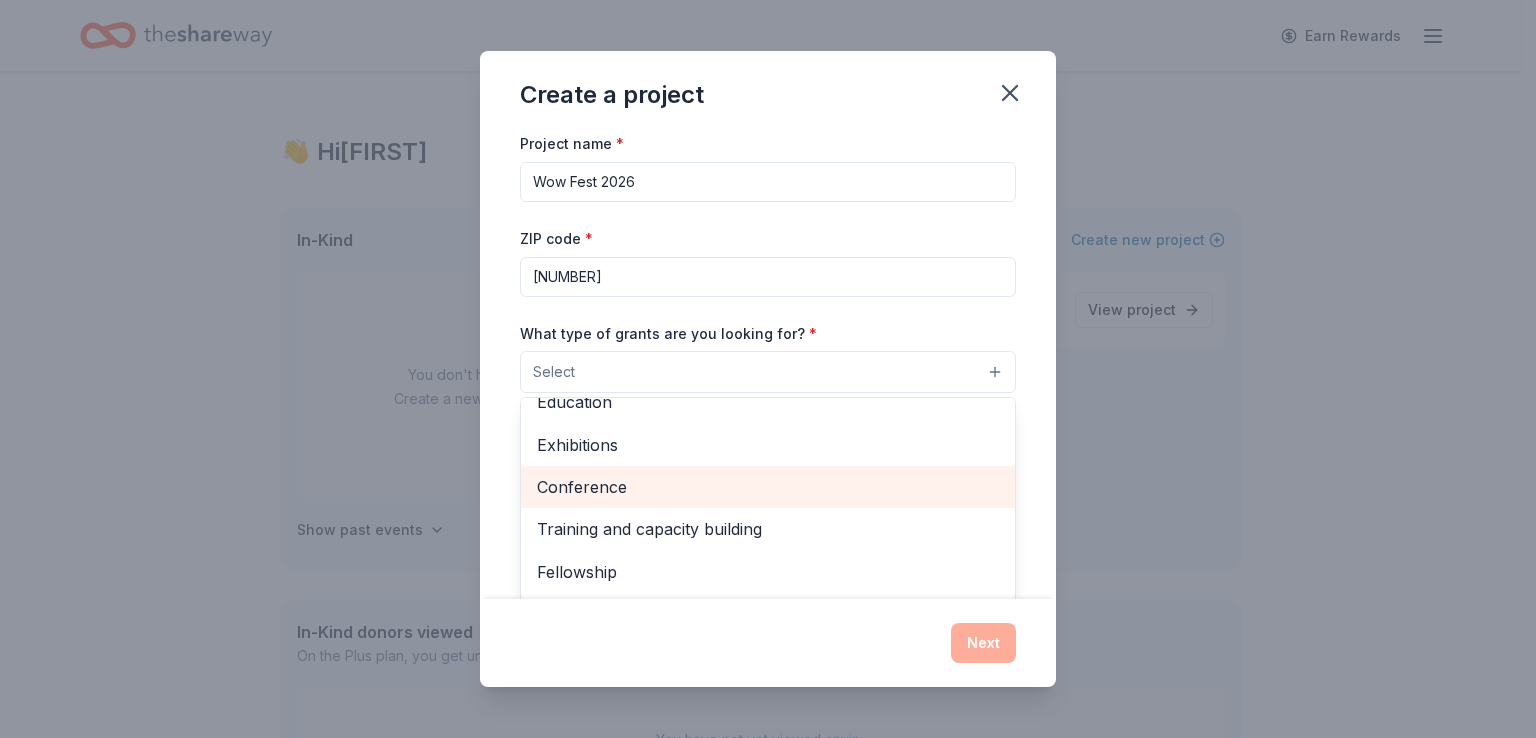 click on "Conference" at bounding box center (768, 487) 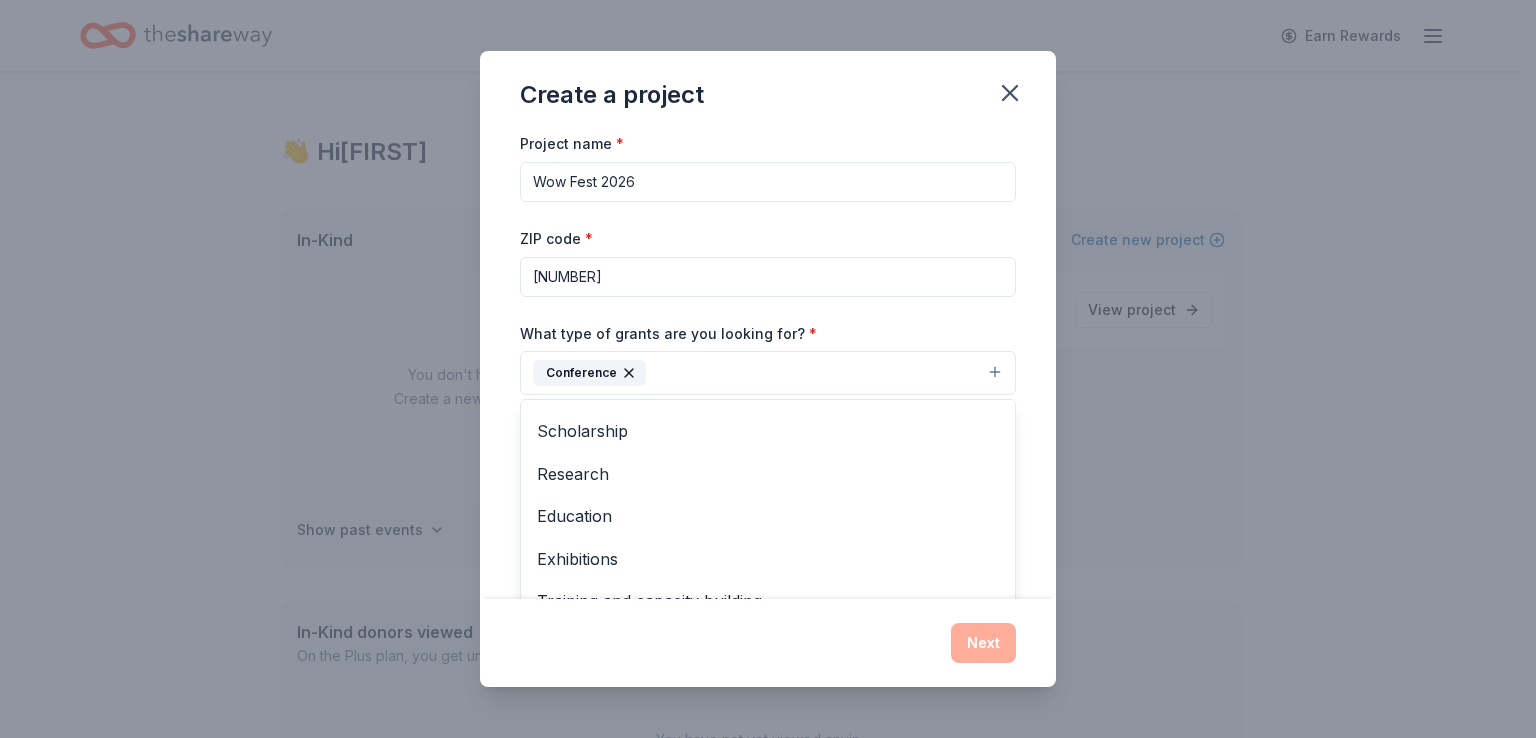 scroll, scrollTop: 102, scrollLeft: 0, axis: vertical 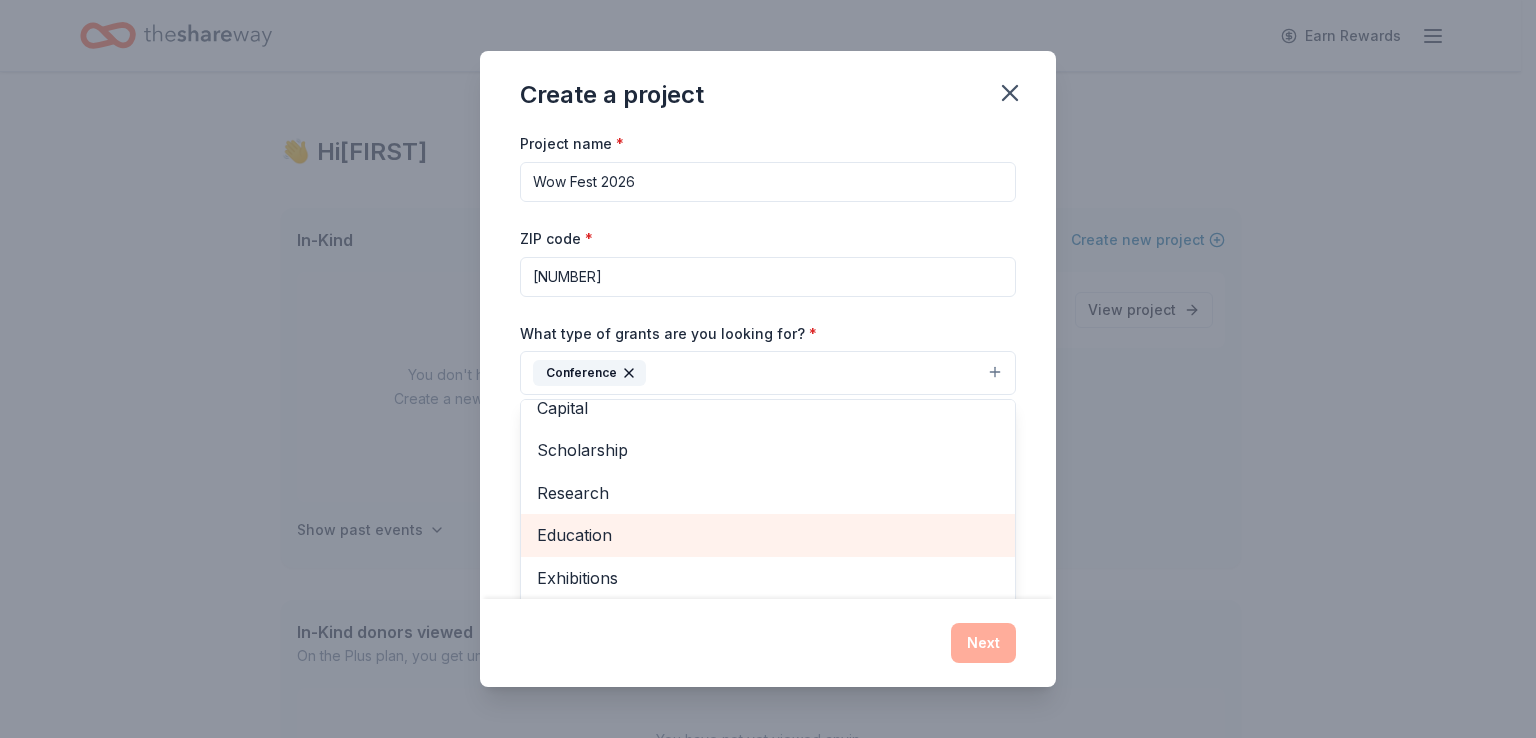 click on "Education" at bounding box center [768, 535] 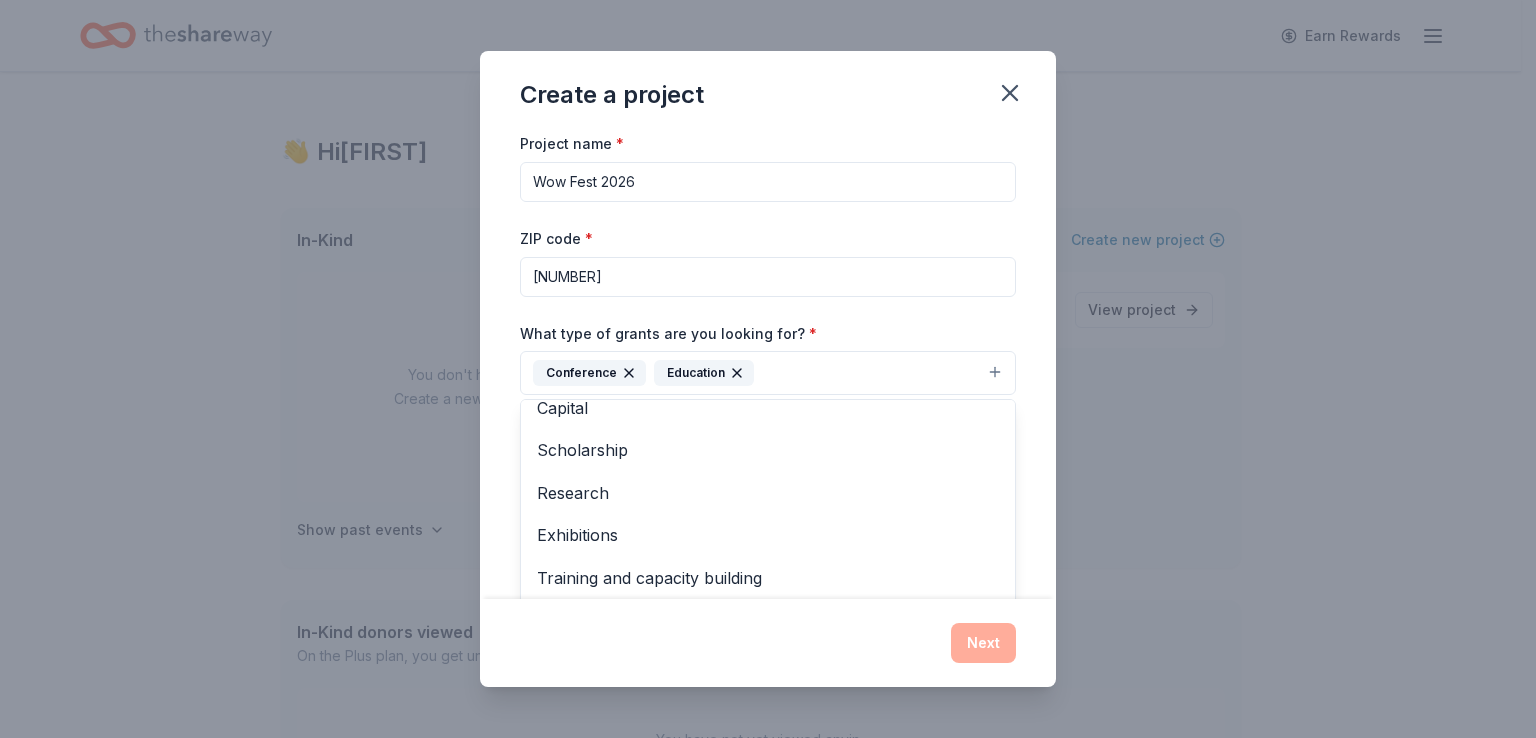 click 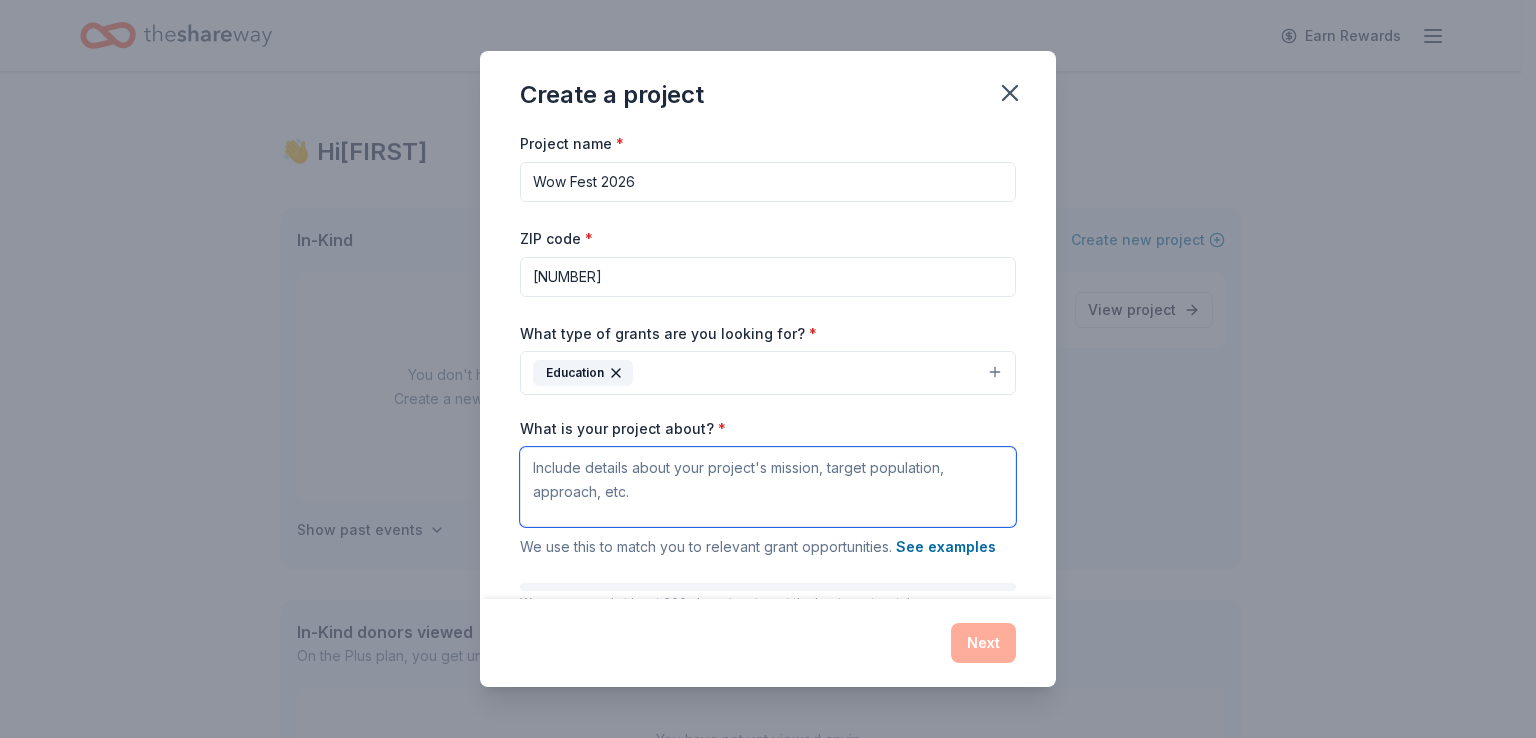 click on "What is your project about? *" at bounding box center (768, 487) 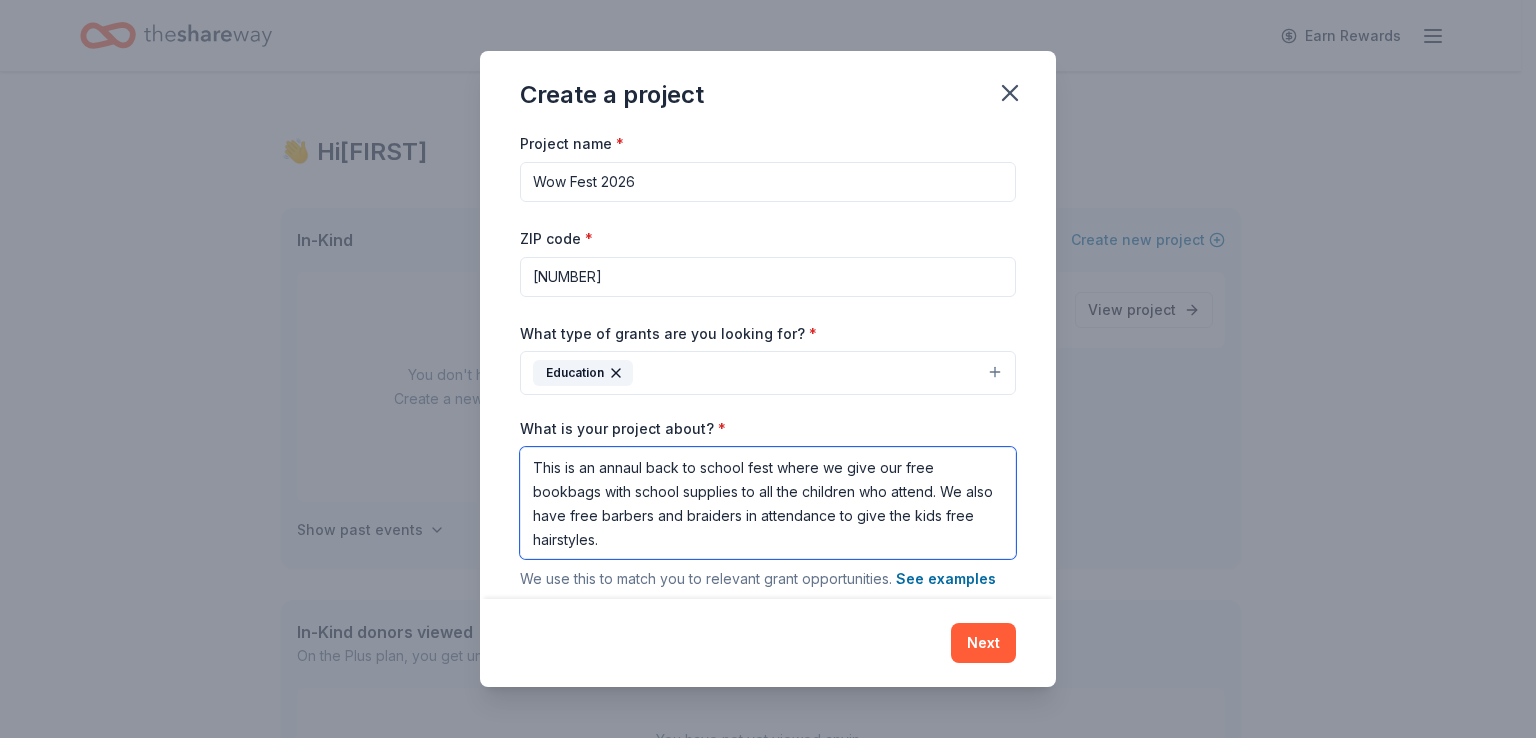 type on "This is an annaul back to school fest where we give our free bookbags with school supplies to all the children who attend. We also have free barbers and braiders in attendance to give the kids free hairstyles." 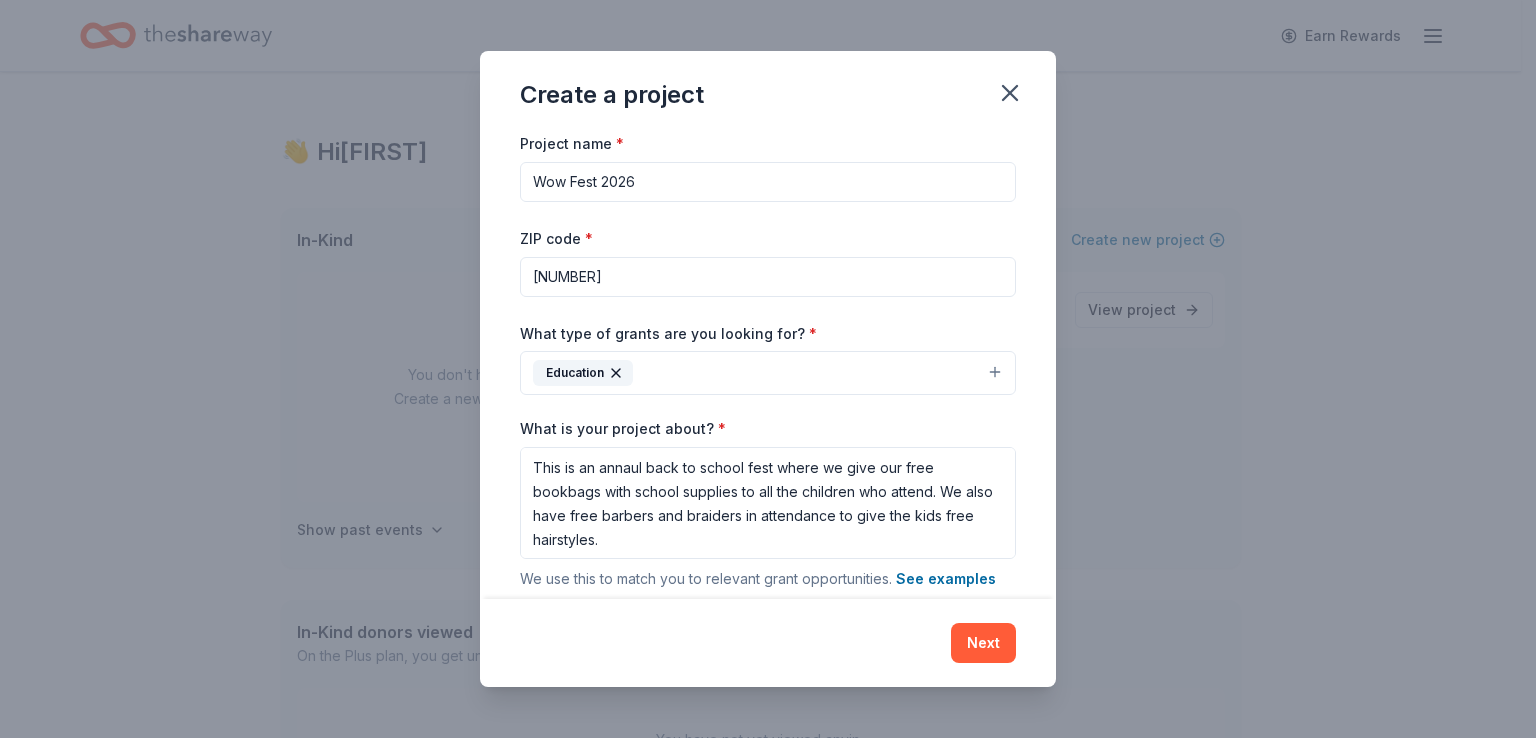 scroll, scrollTop: 148, scrollLeft: 0, axis: vertical 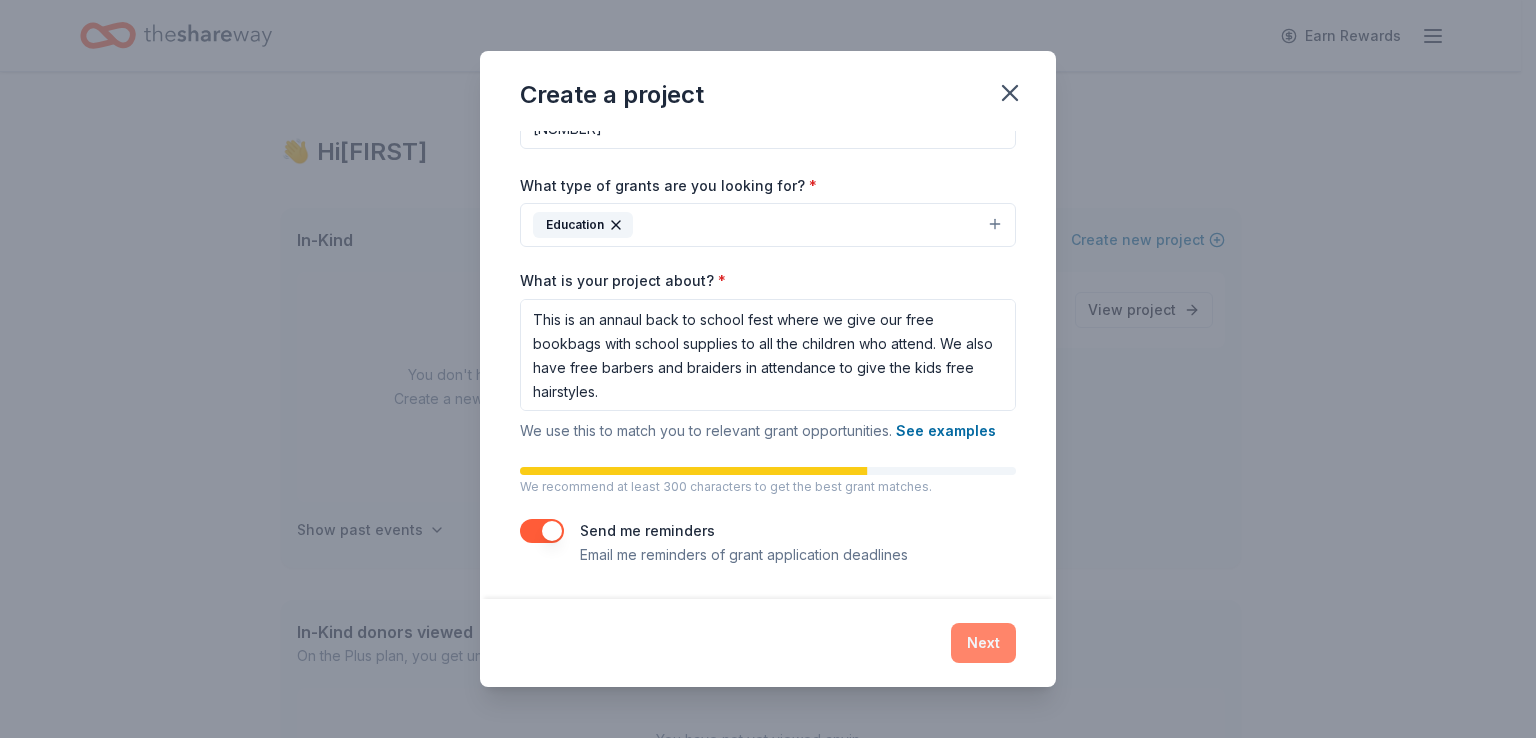 click on "Next" at bounding box center (983, 643) 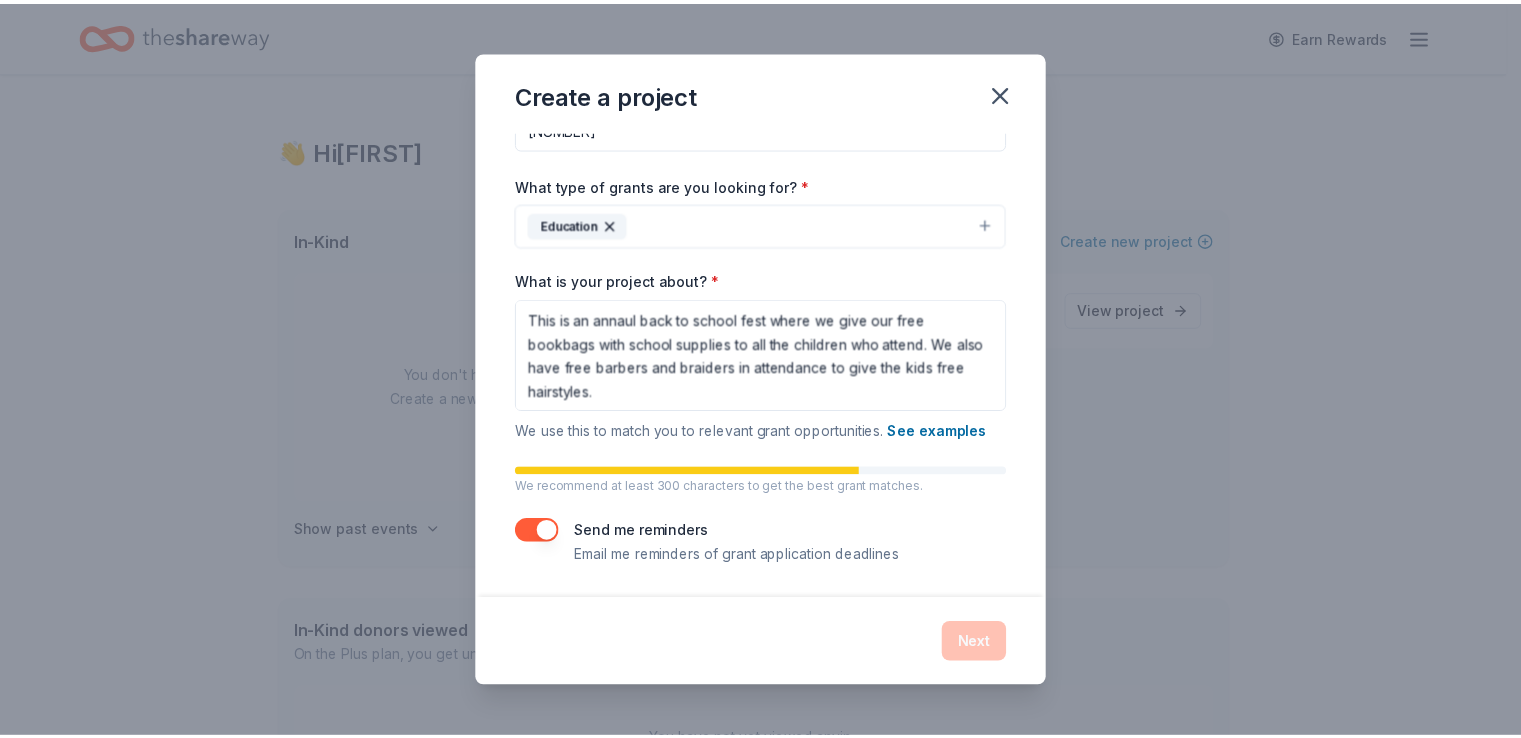 scroll, scrollTop: 0, scrollLeft: 0, axis: both 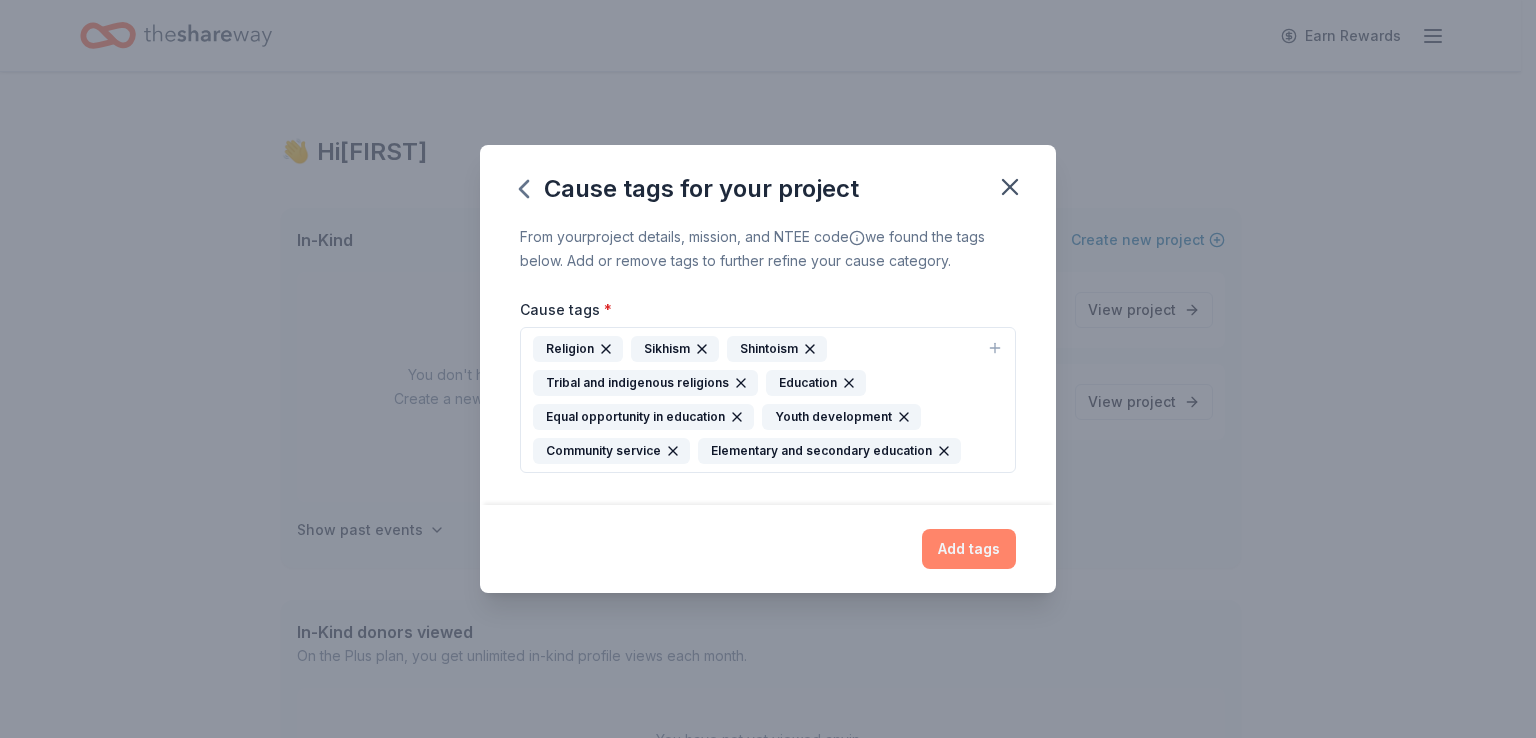 click on "Add tags" at bounding box center [969, 549] 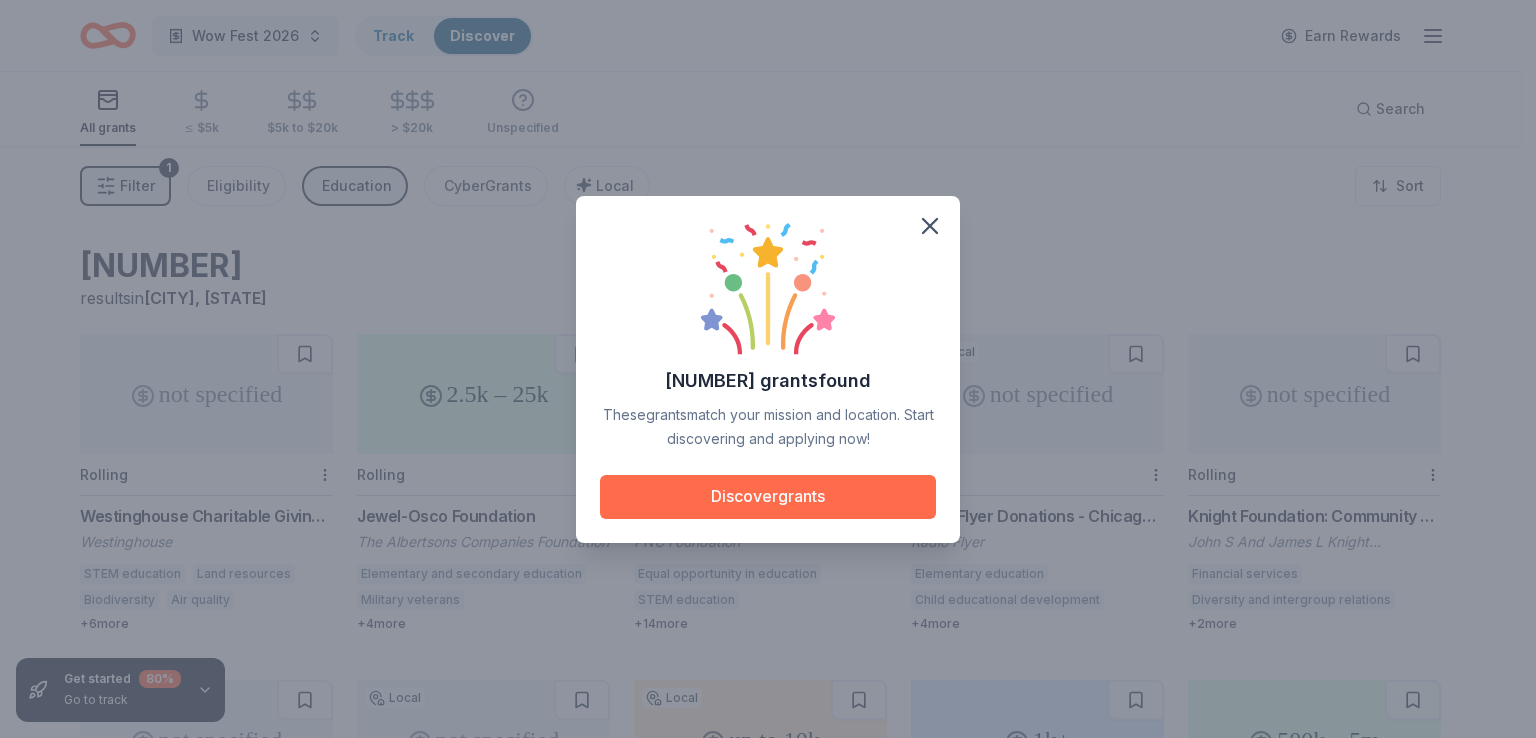 click on "Discover  grants" at bounding box center (768, 497) 